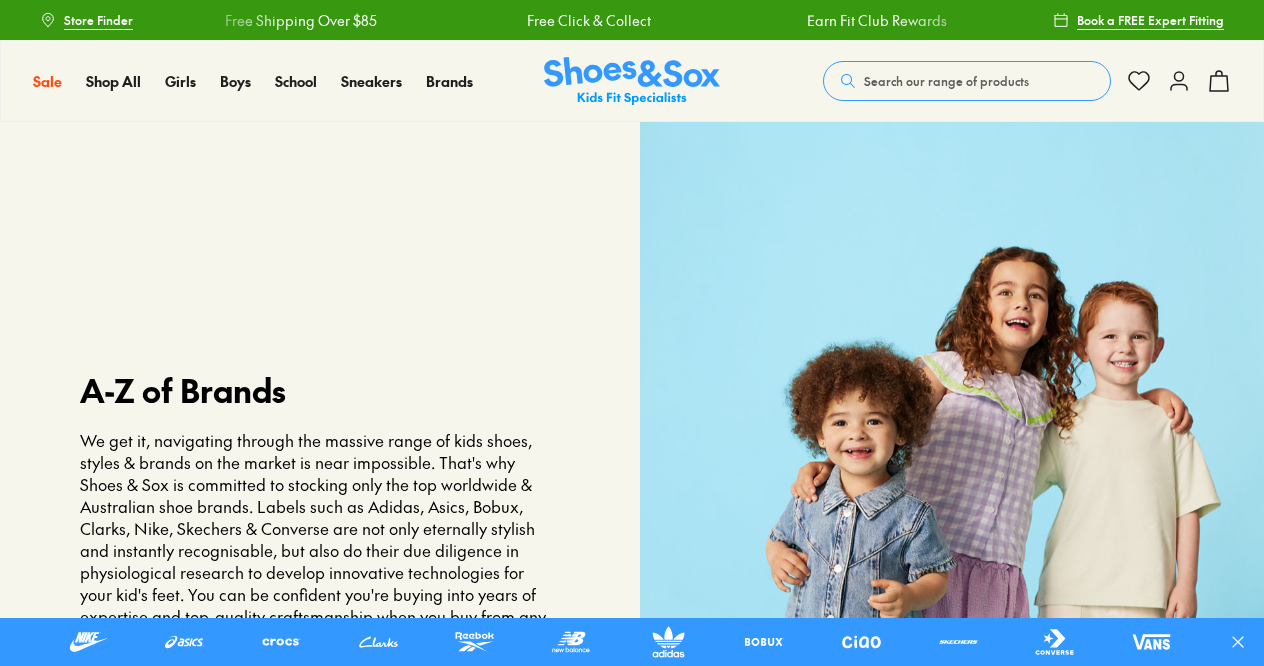 scroll, scrollTop: 0, scrollLeft: 0, axis: both 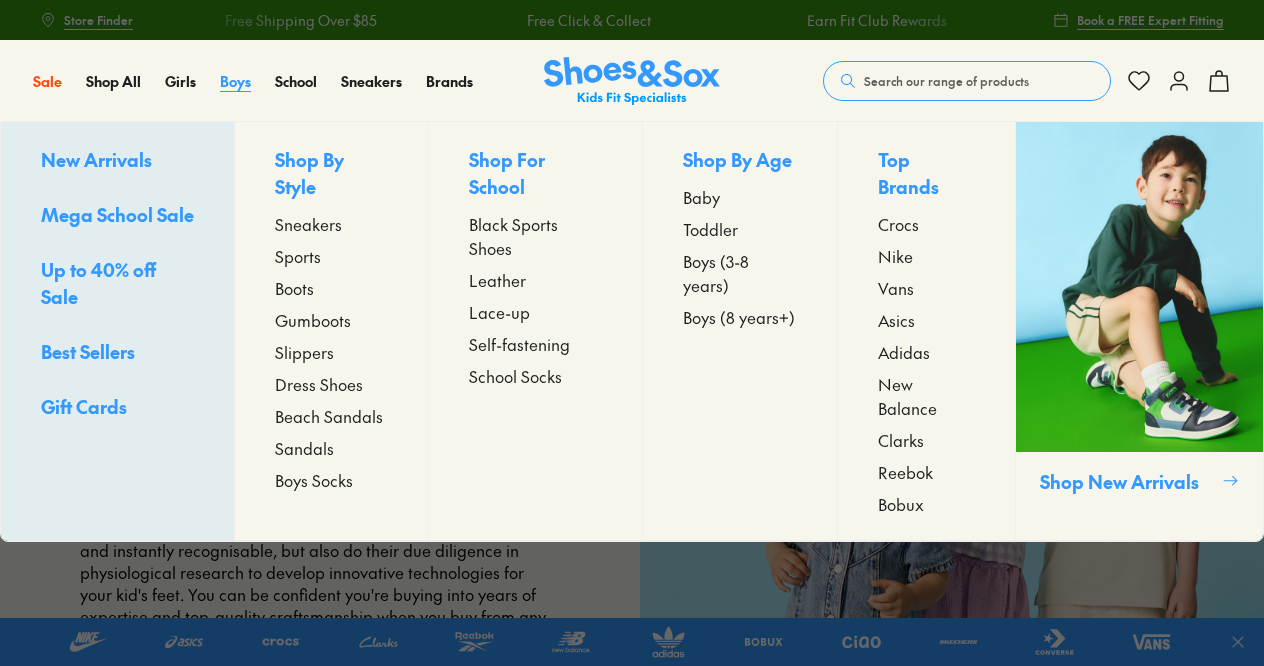 click on "Boys" at bounding box center [235, 81] 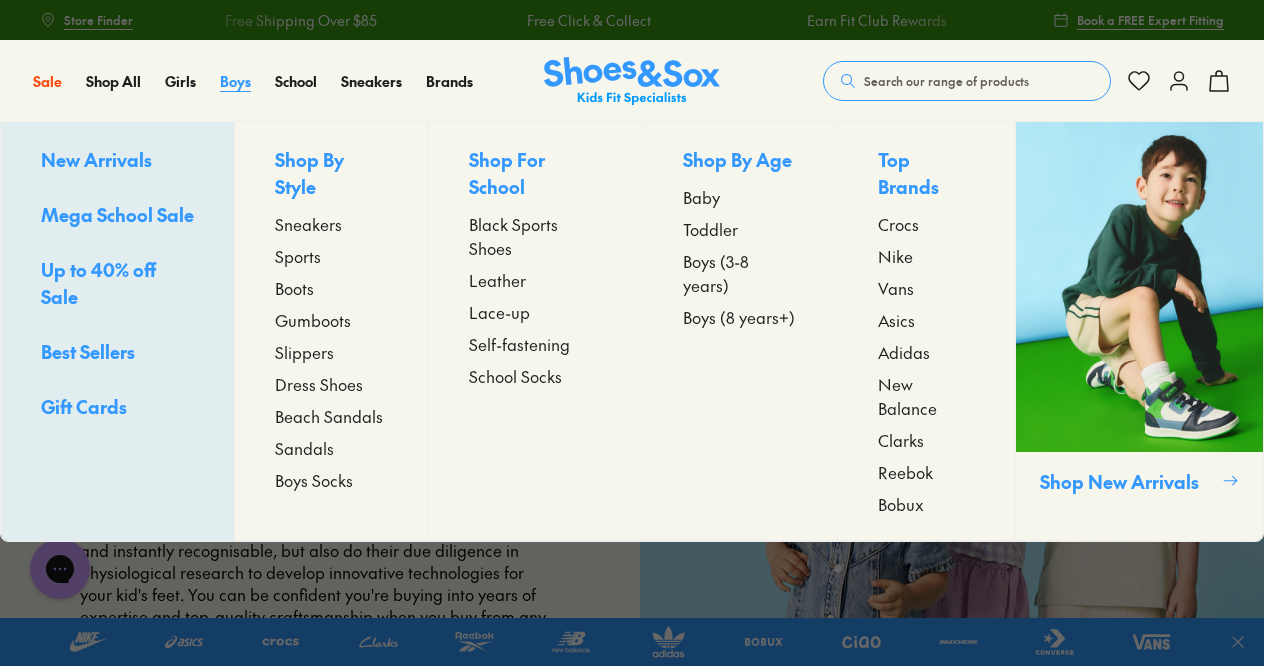 scroll, scrollTop: 0, scrollLeft: 0, axis: both 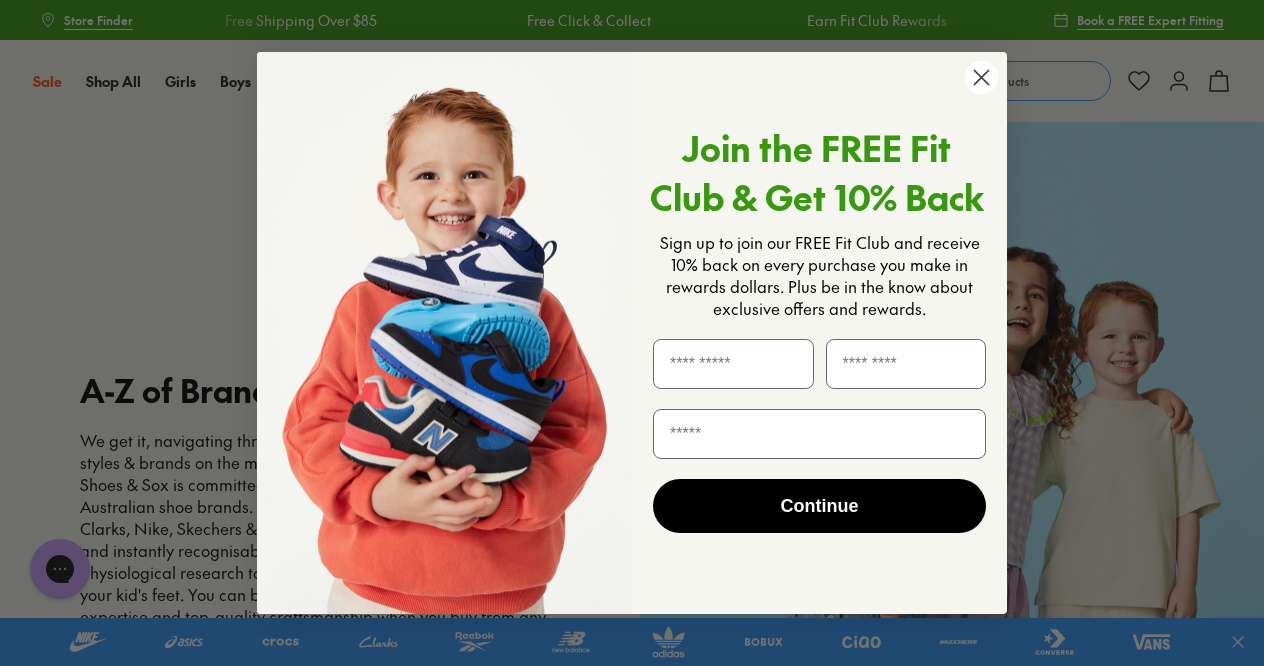 click on "Continue" at bounding box center [819, 506] 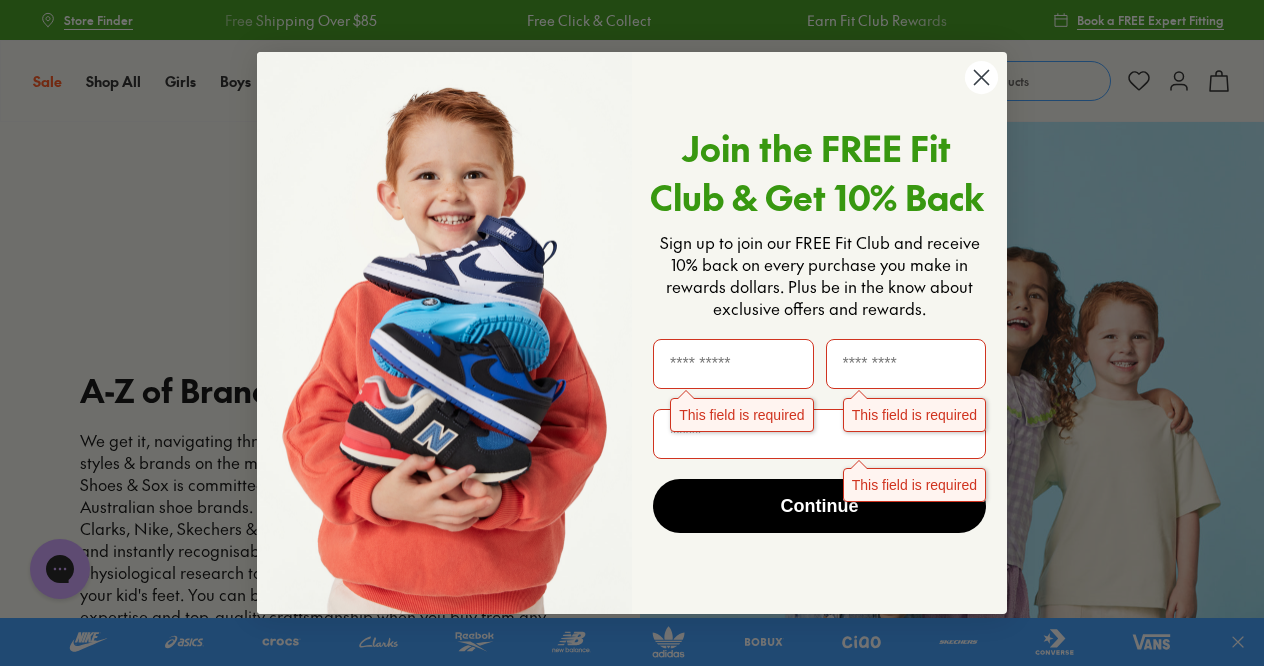 click 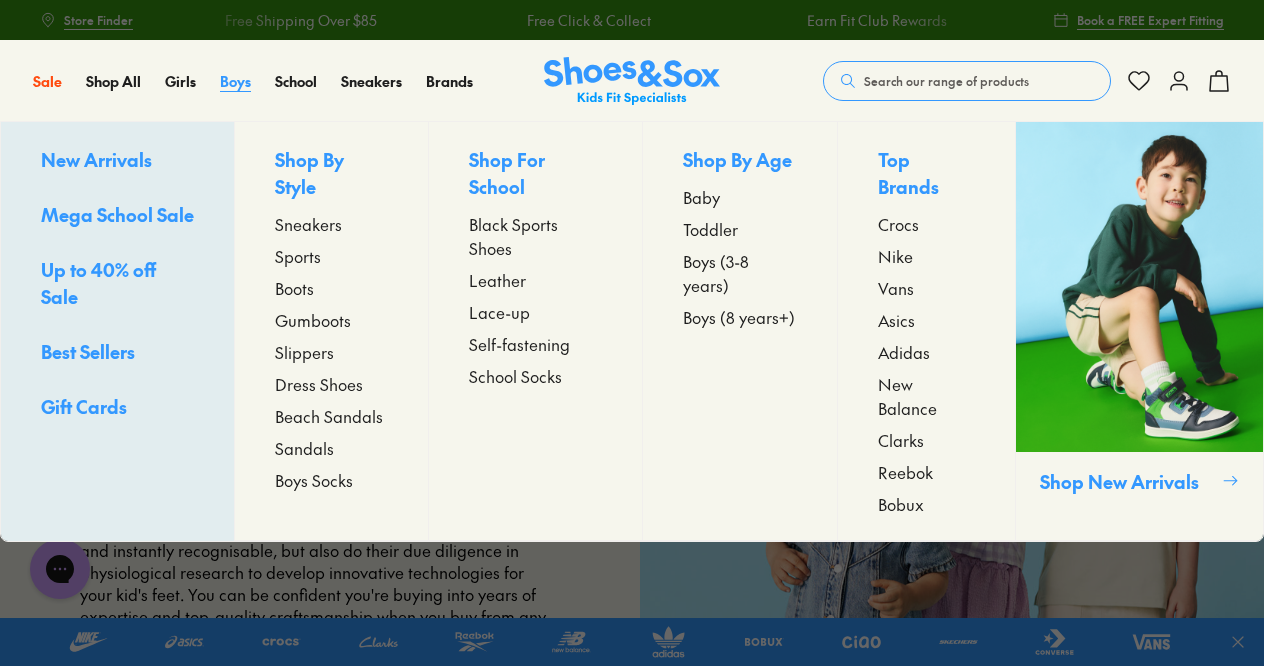 click on "Boys" at bounding box center [235, 81] 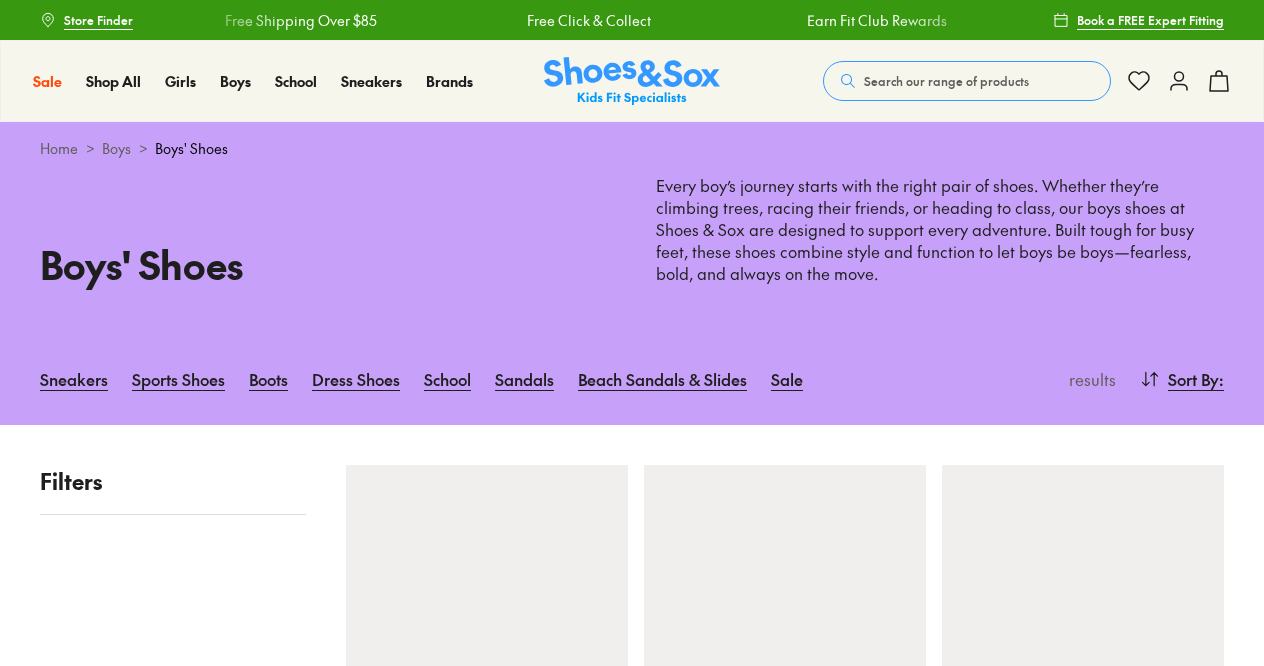 scroll, scrollTop: 0, scrollLeft: 0, axis: both 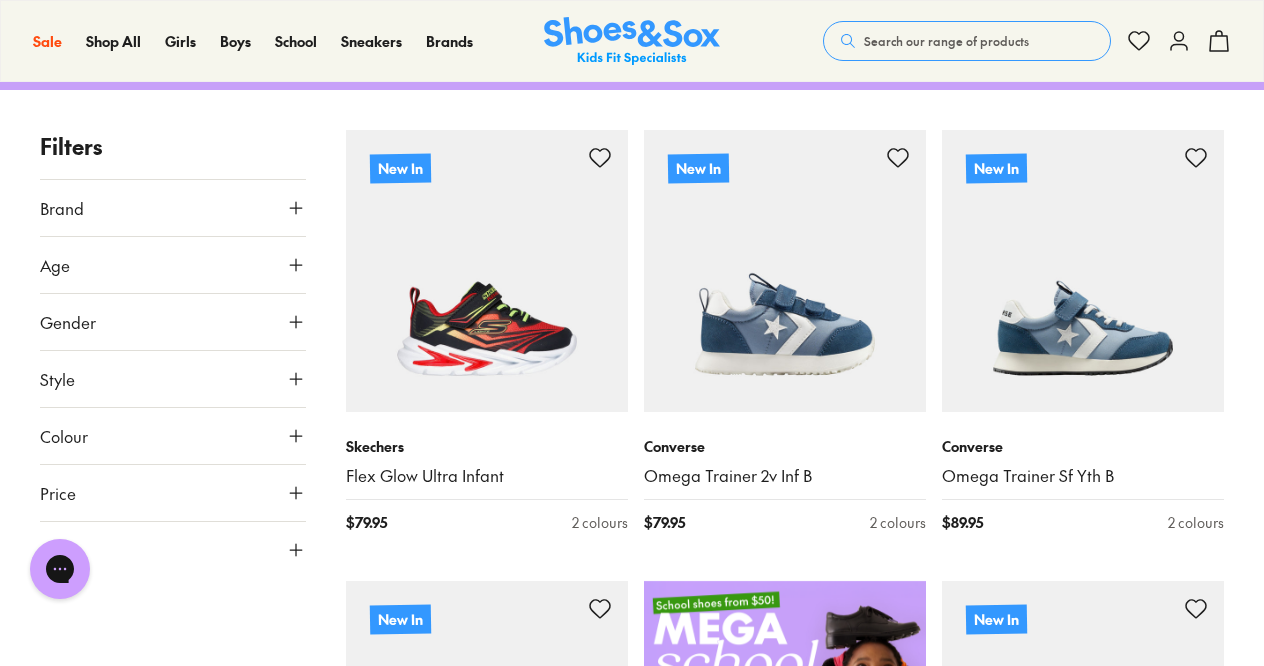 click 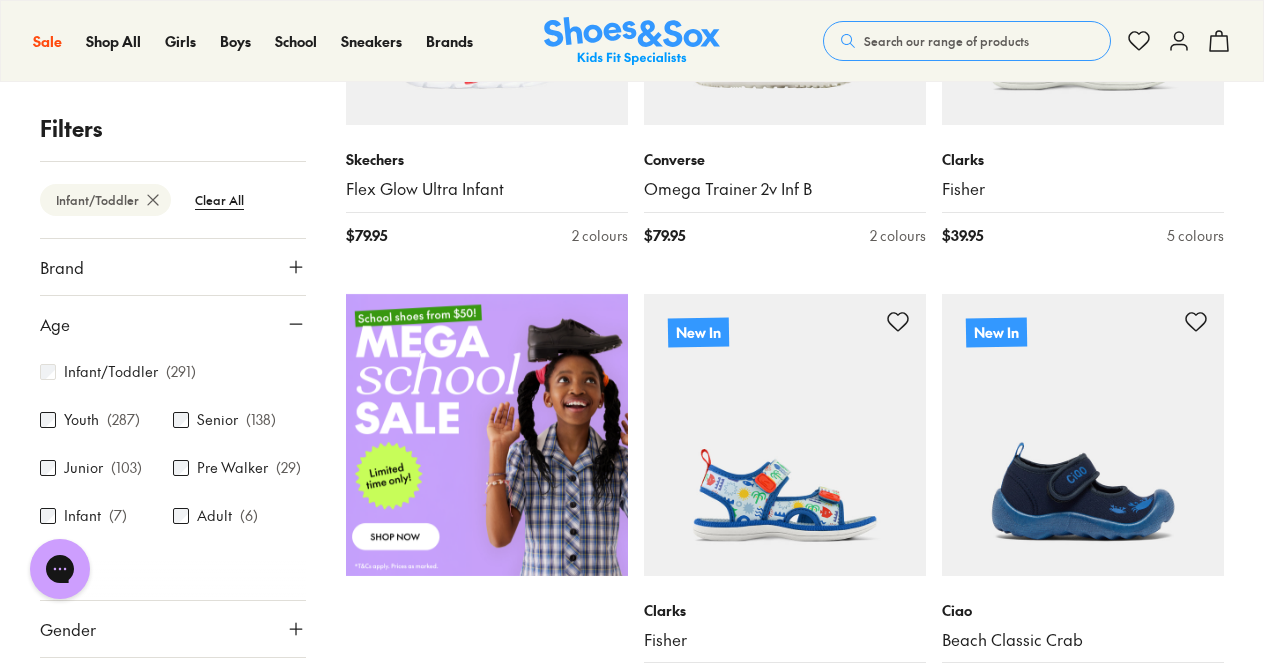 scroll, scrollTop: 630, scrollLeft: 0, axis: vertical 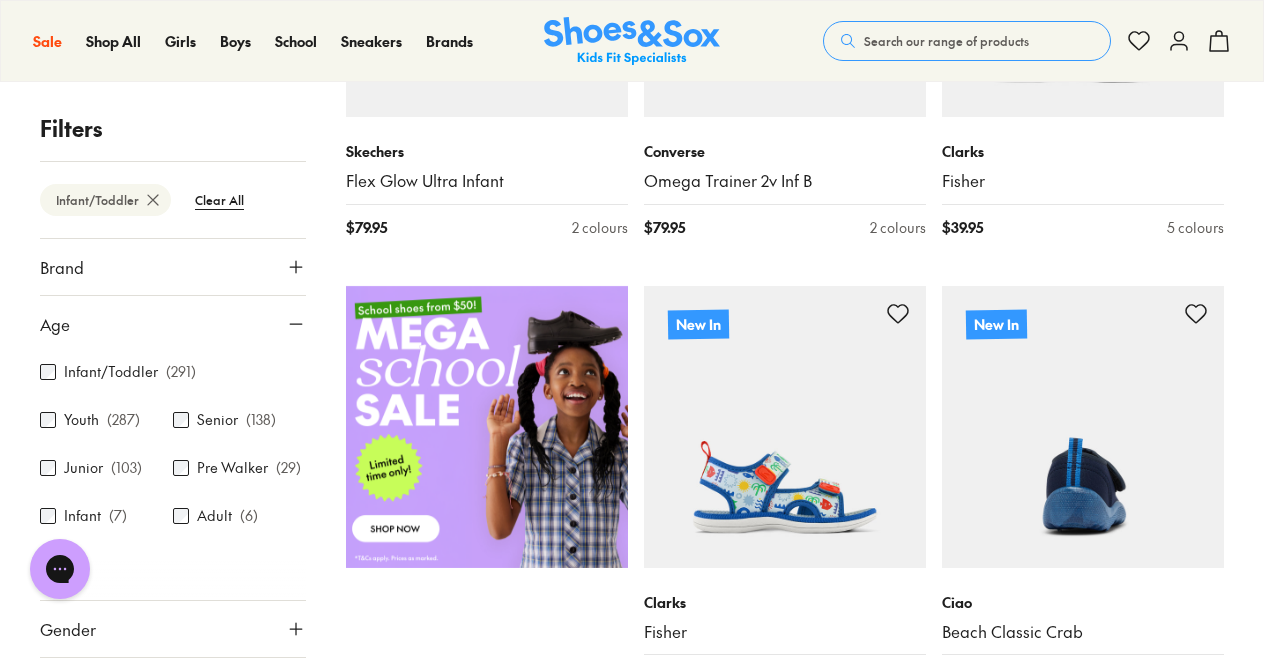 click on "Beach Classic Crab" at bounding box center (1083, 632) 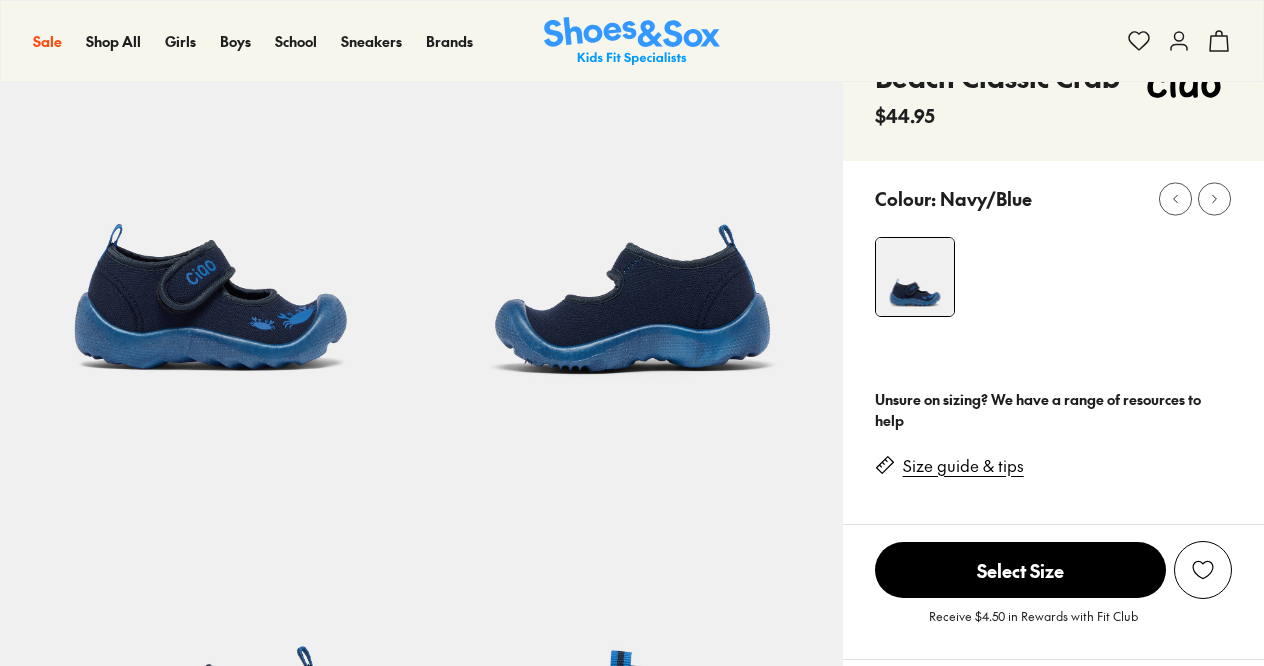 scroll, scrollTop: 132, scrollLeft: 0, axis: vertical 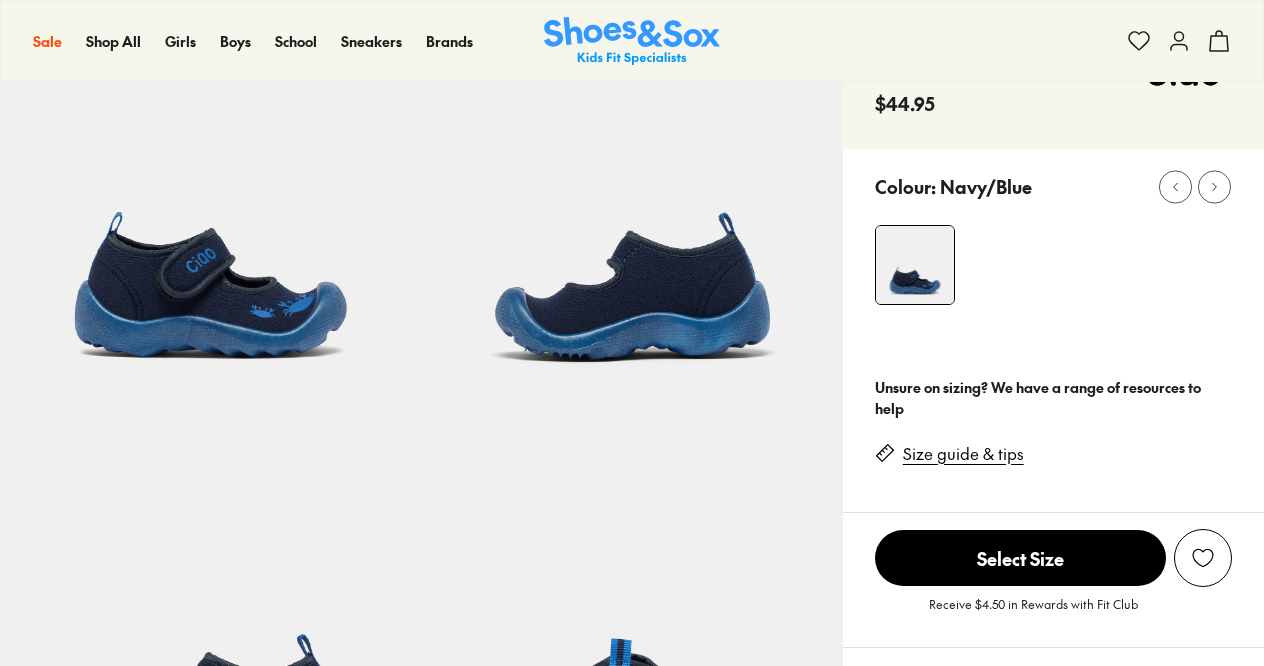 select on "*" 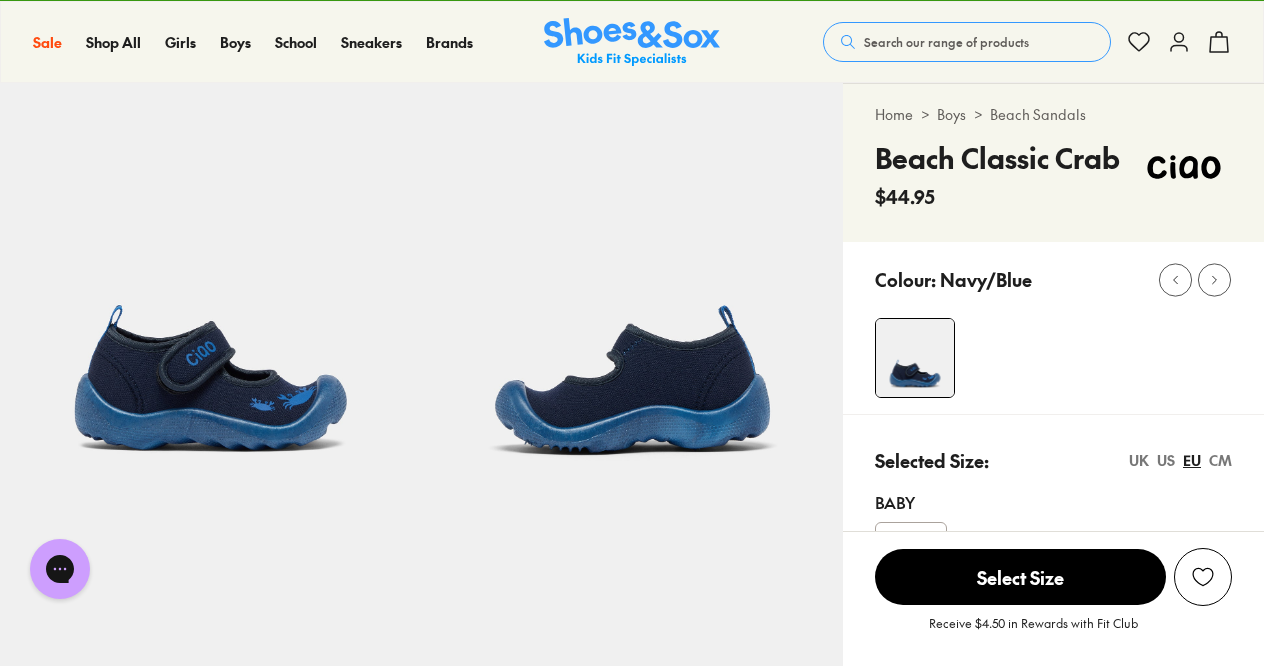 scroll, scrollTop: 0, scrollLeft: 0, axis: both 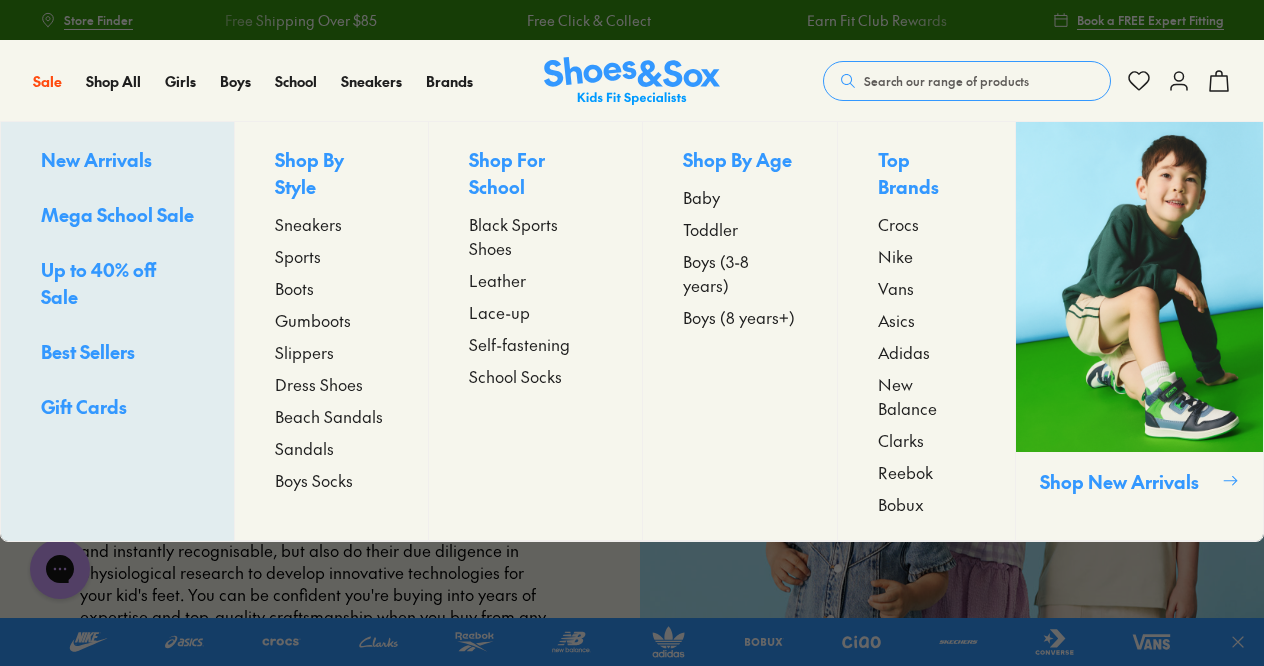click on "Bobux" at bounding box center [901, 504] 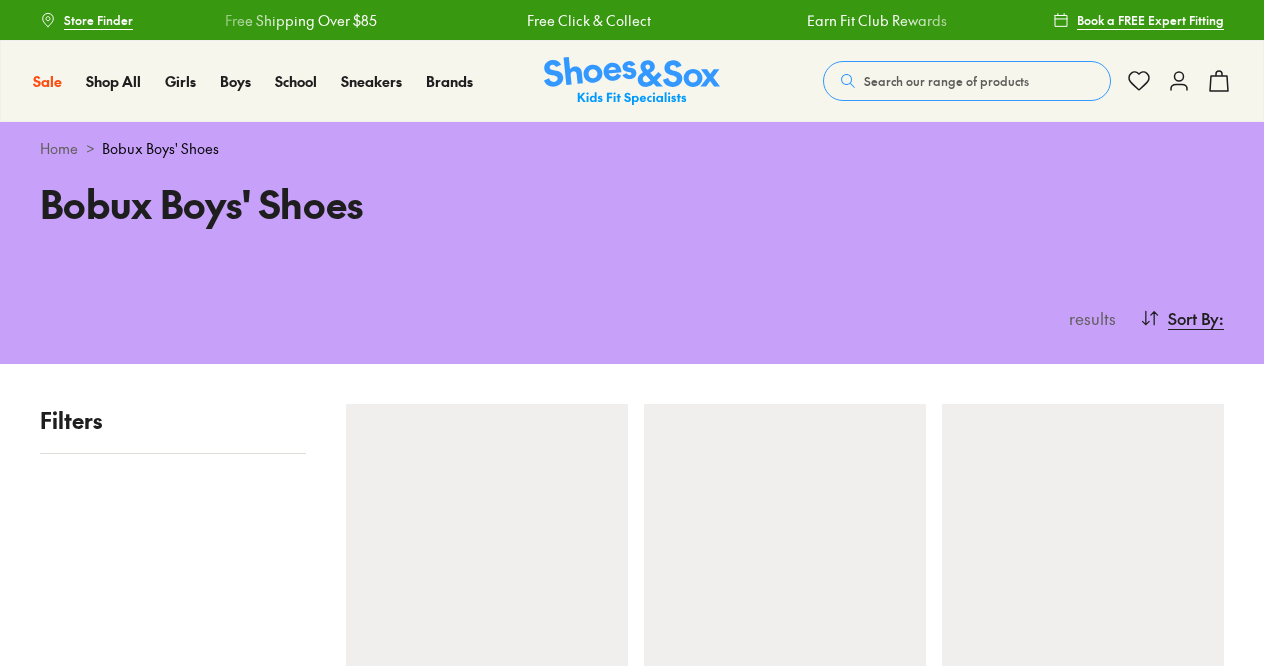 scroll, scrollTop: 0, scrollLeft: 0, axis: both 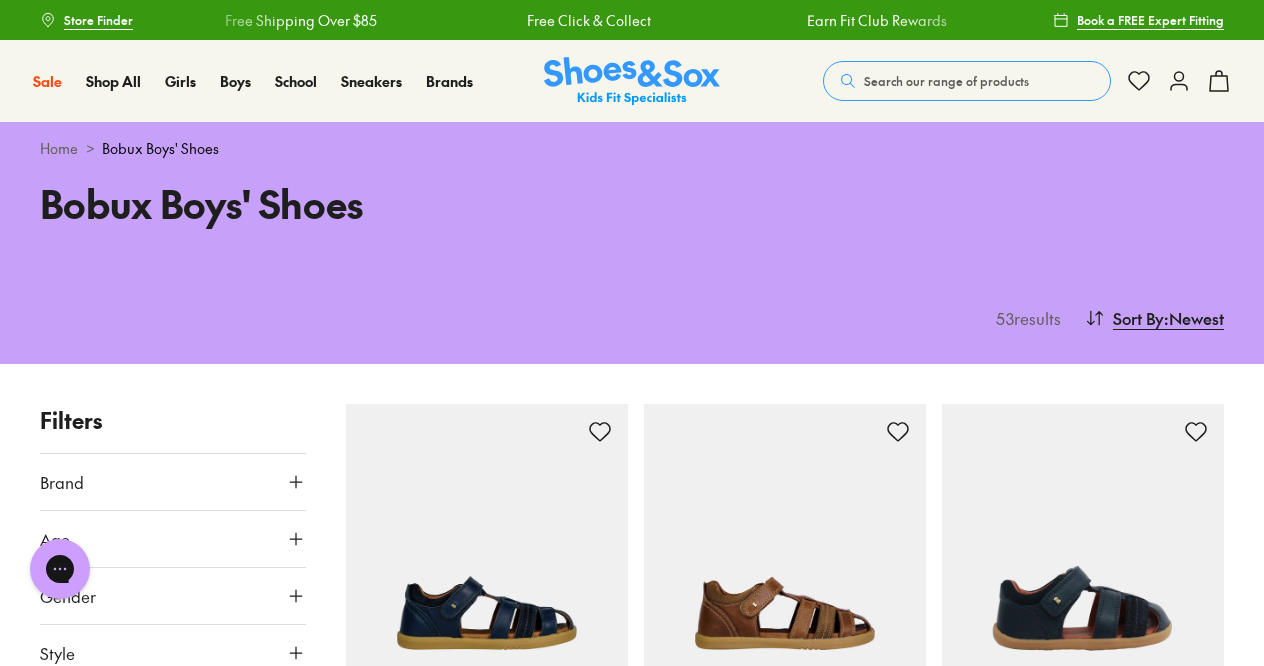 click on "Search our range of products" at bounding box center [946, 81] 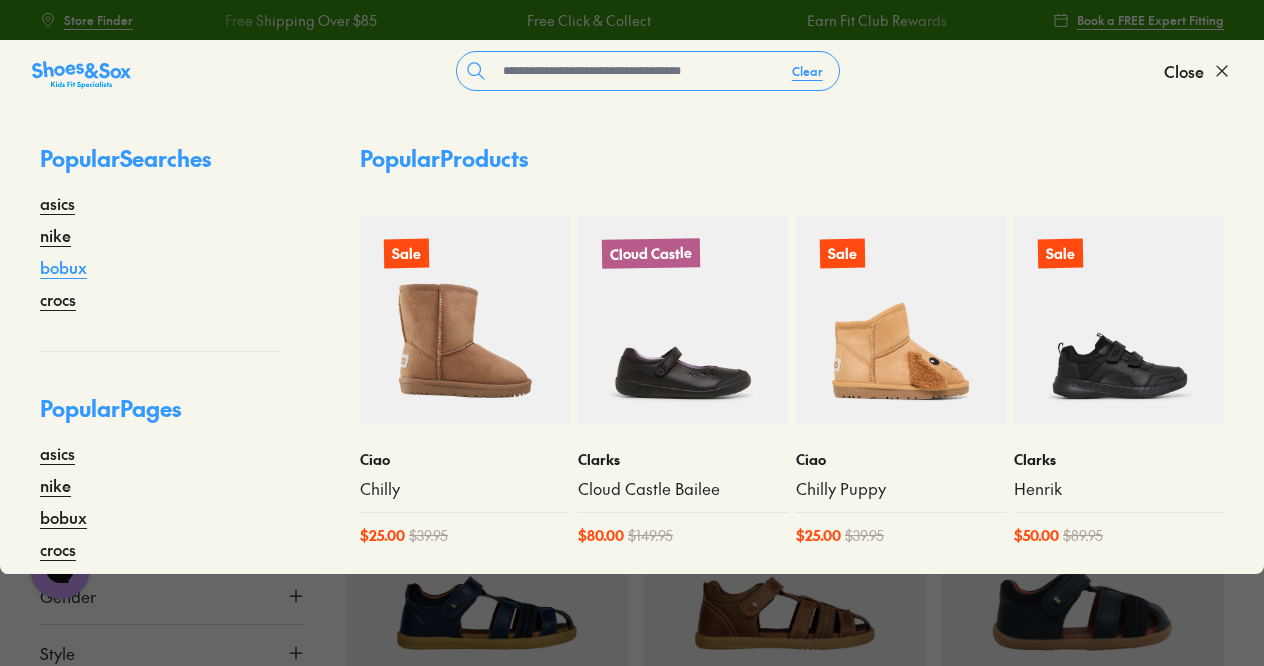 drag, startPoint x: 523, startPoint y: 72, endPoint x: 54, endPoint y: 269, distance: 508.6944 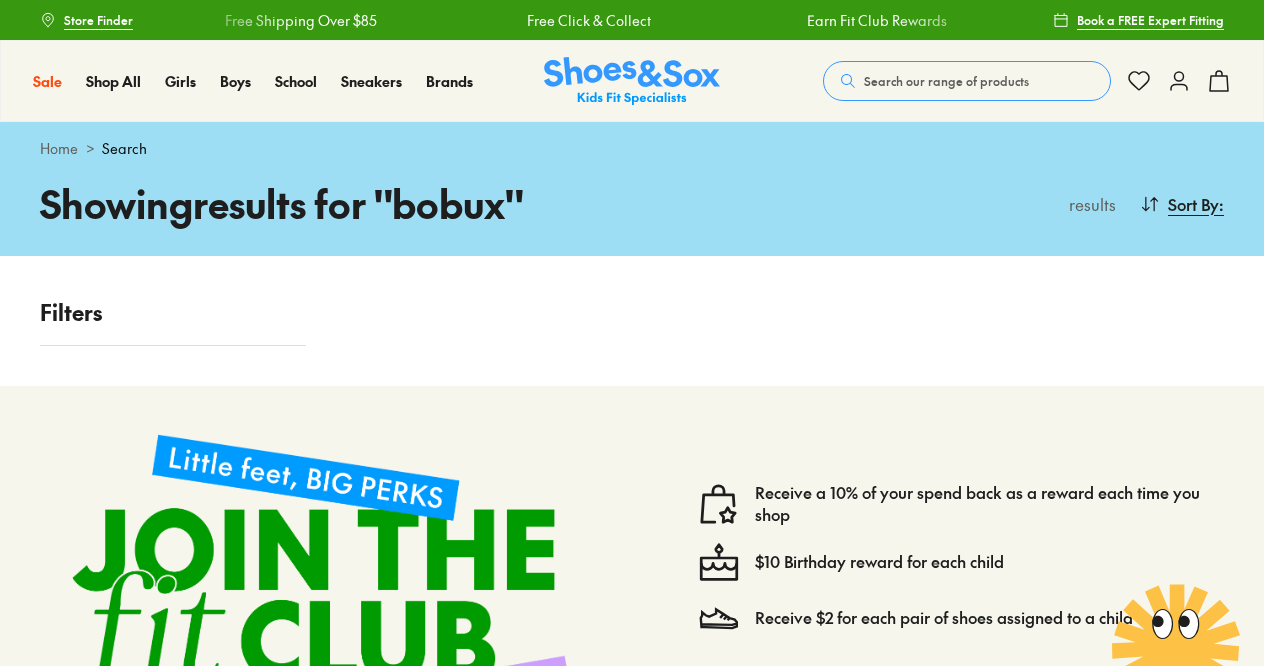 scroll, scrollTop: 0, scrollLeft: 0, axis: both 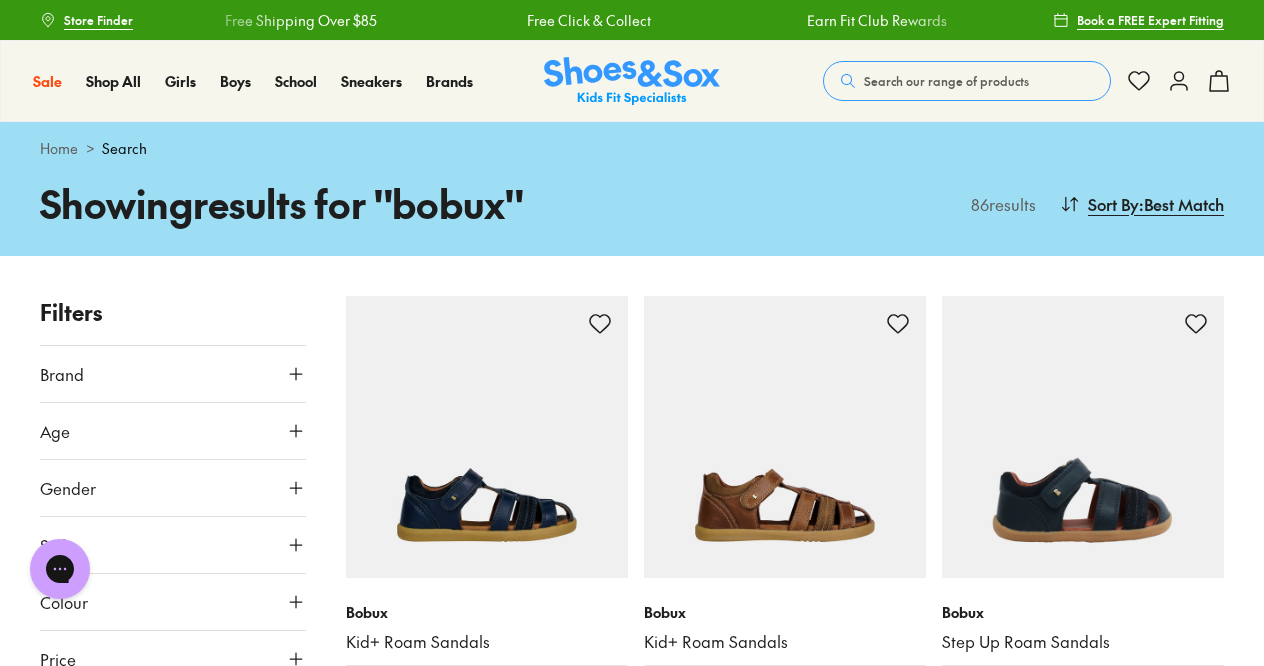 click 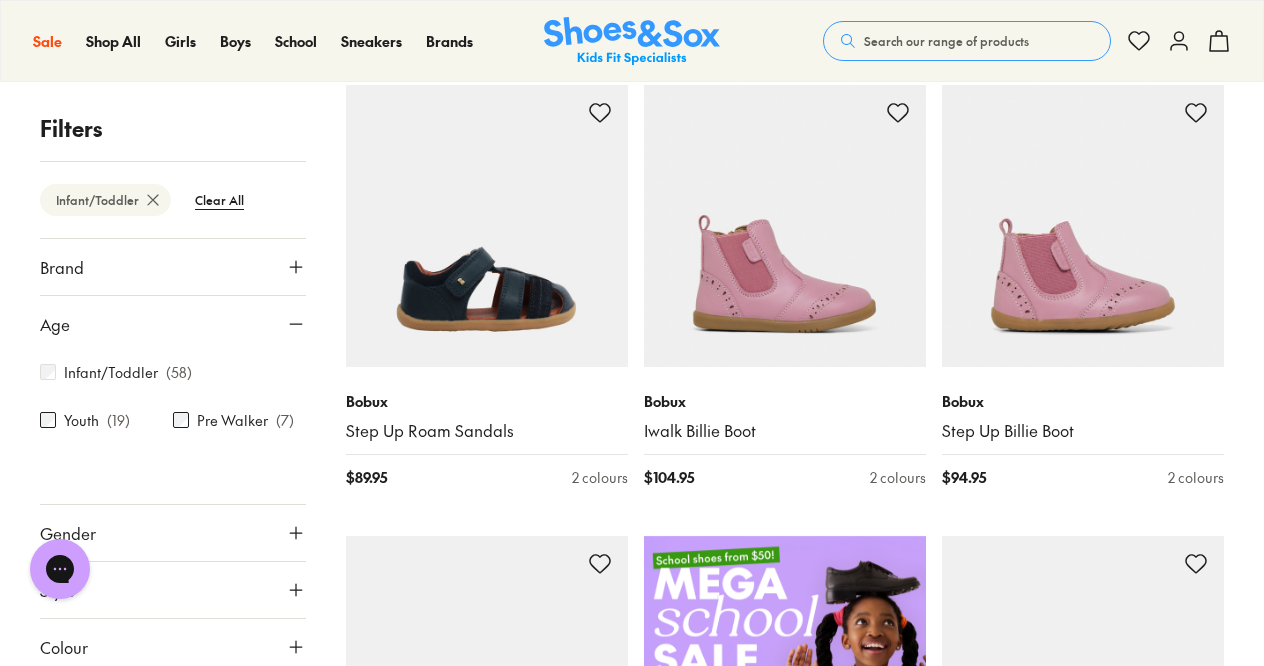 scroll, scrollTop: 212, scrollLeft: 0, axis: vertical 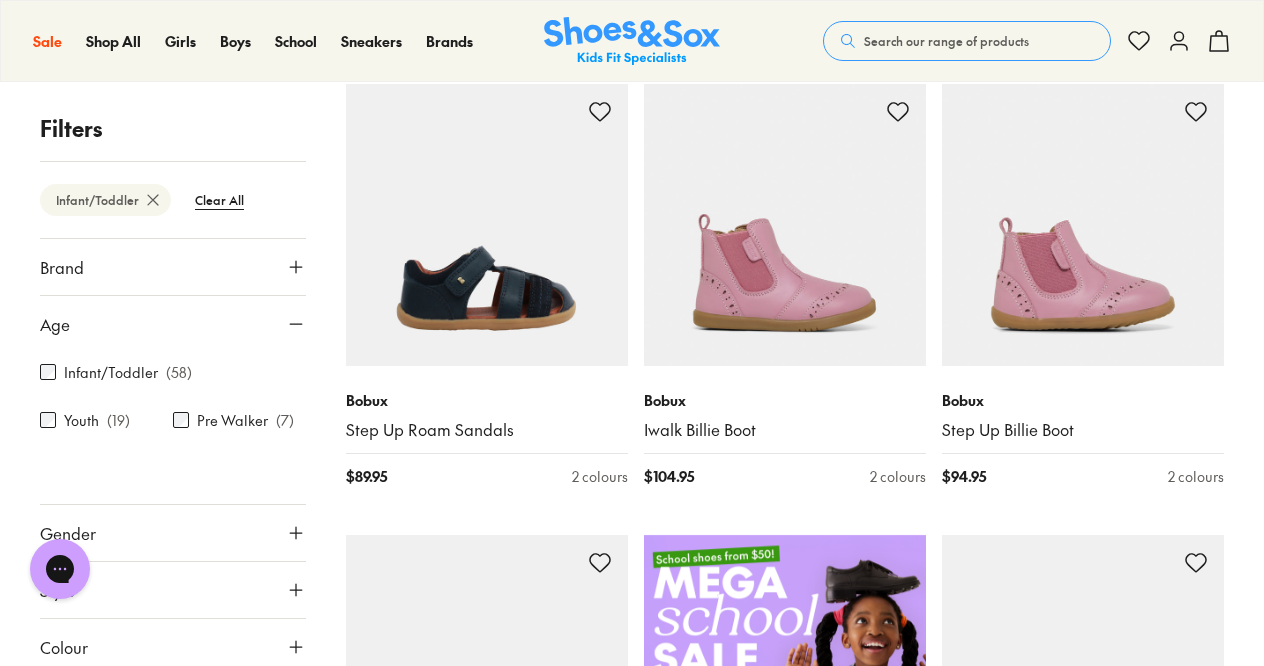 click 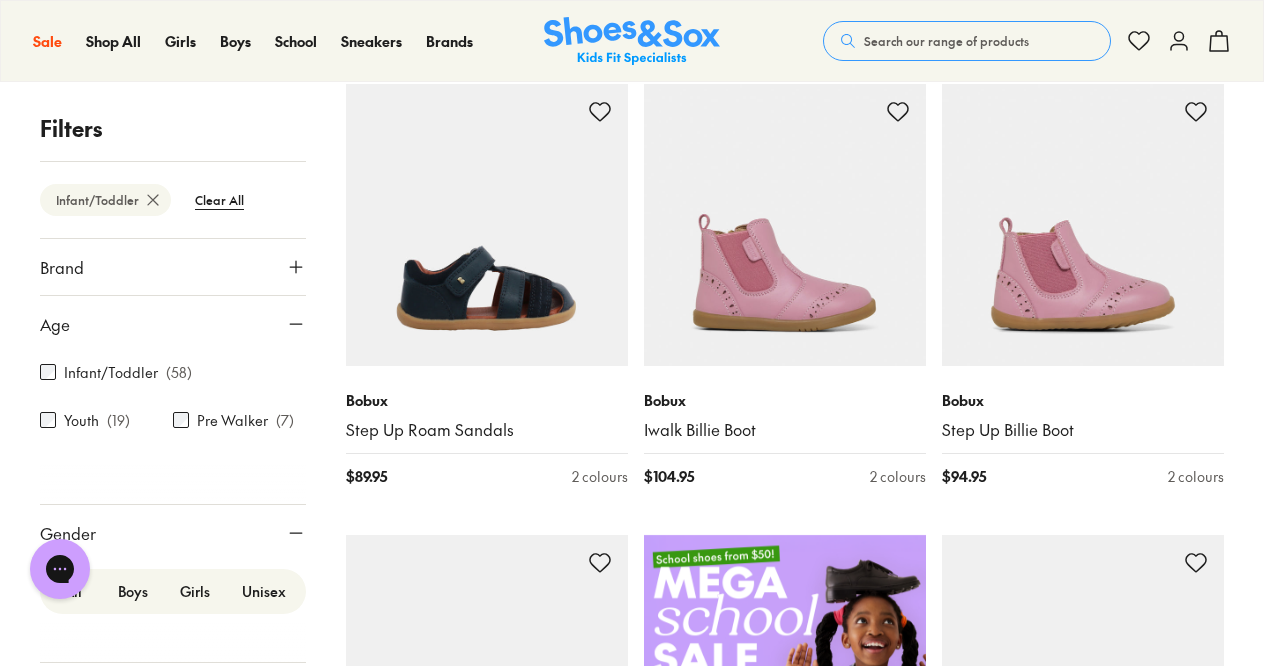 click on "Boys" at bounding box center (133, 591) 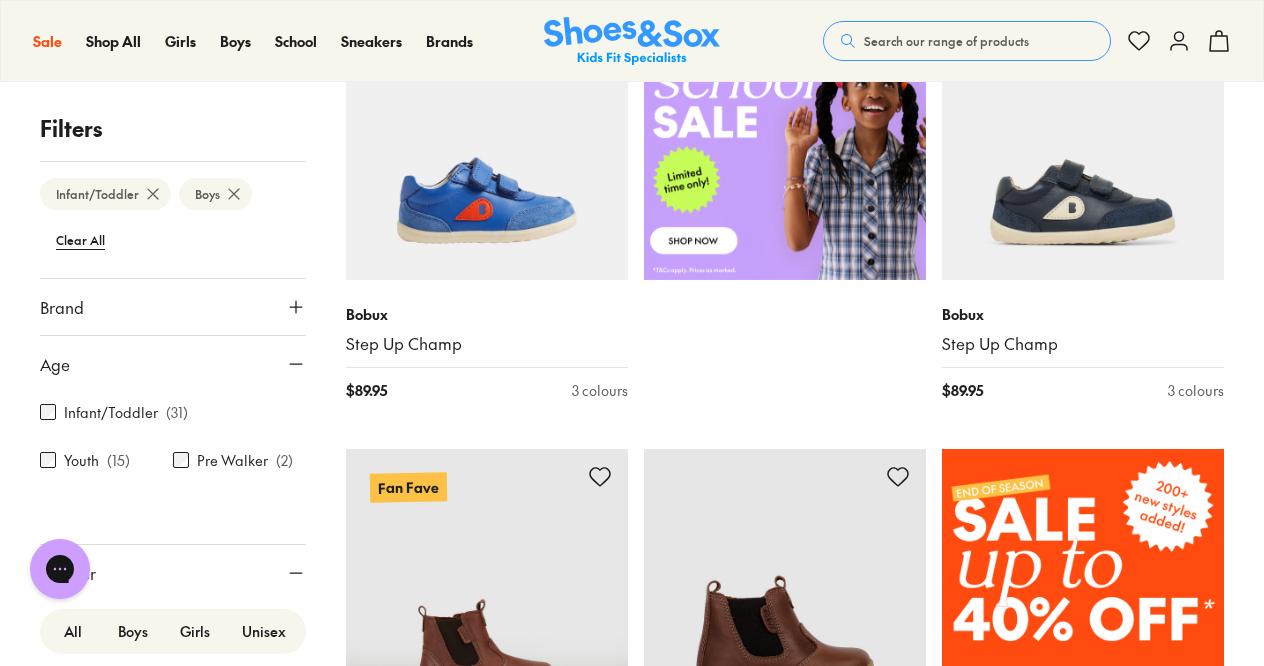 scroll, scrollTop: 750, scrollLeft: 0, axis: vertical 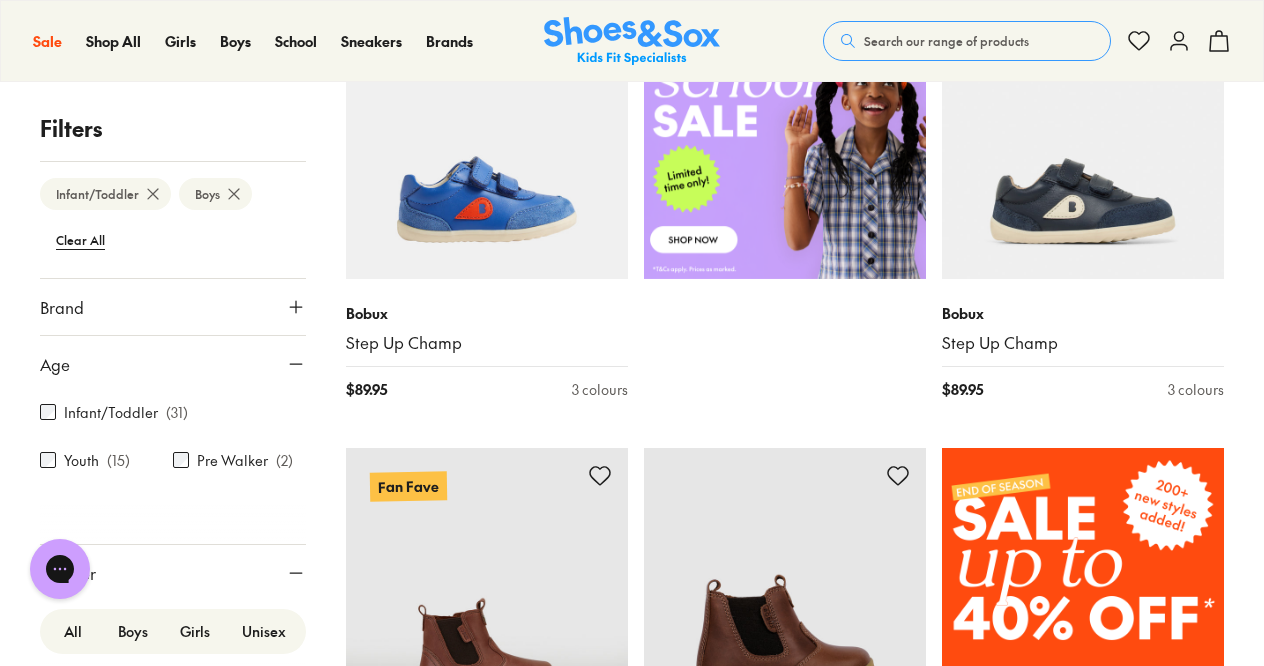 click on "Infant/Toddler" at bounding box center (105, 194) 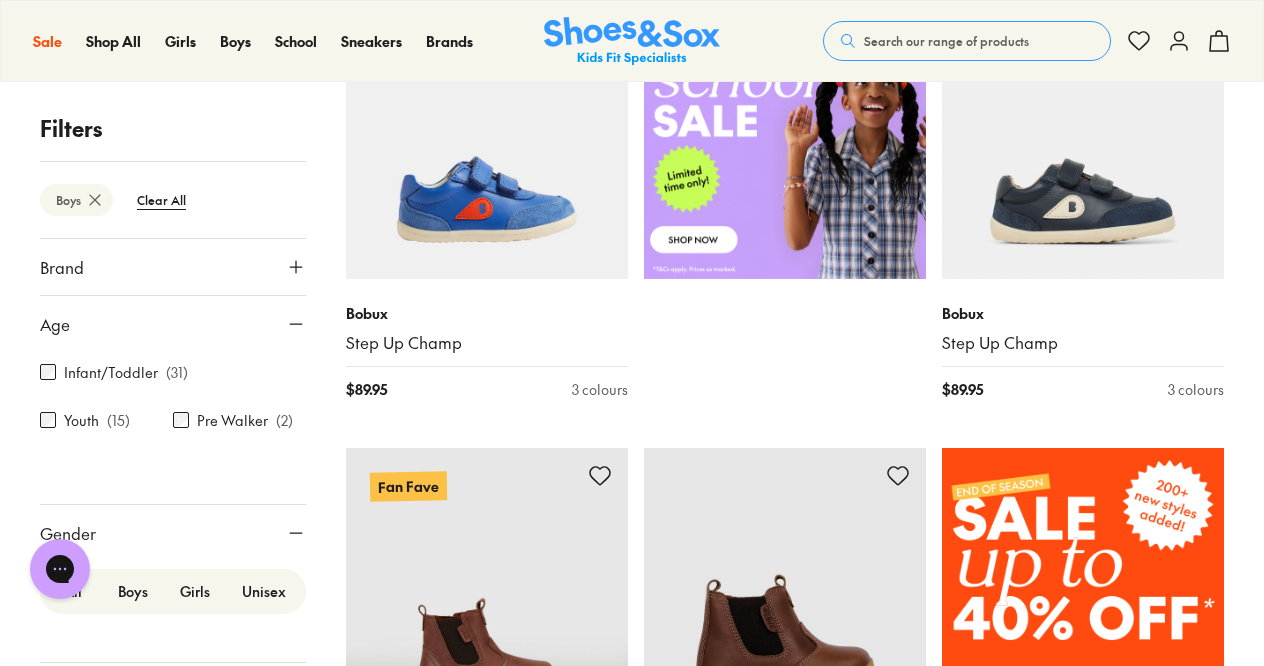 scroll, scrollTop: 0, scrollLeft: 0, axis: both 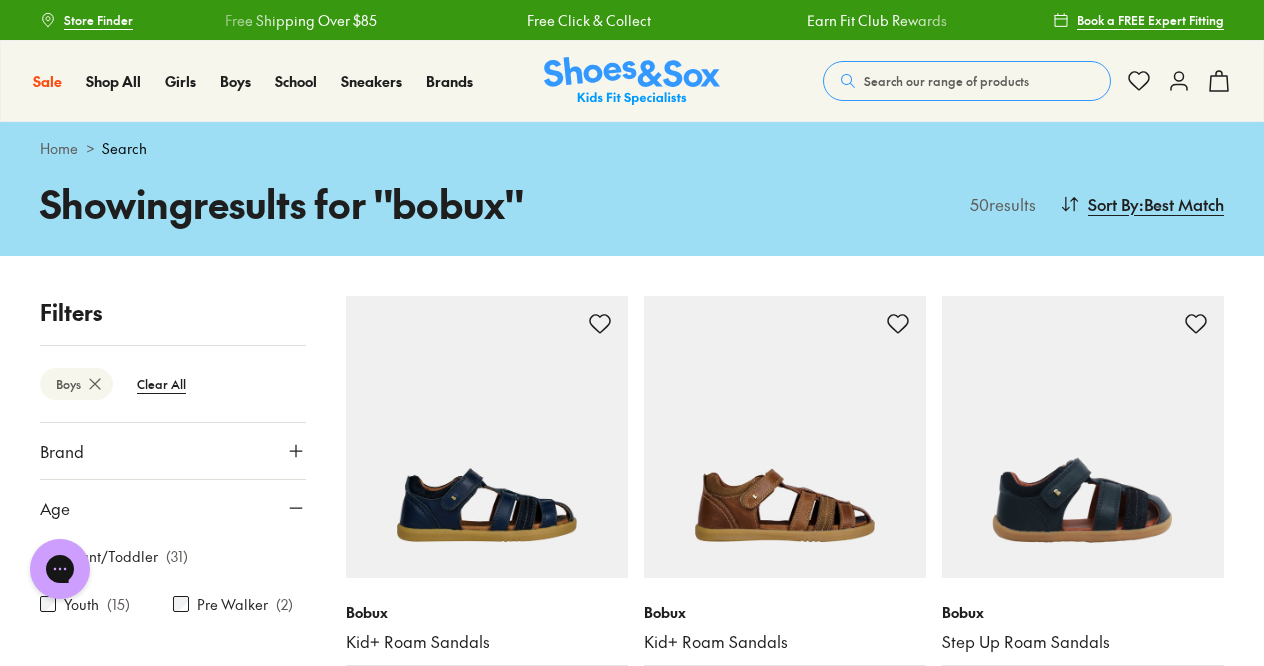 click on "Age" at bounding box center [55, 508] 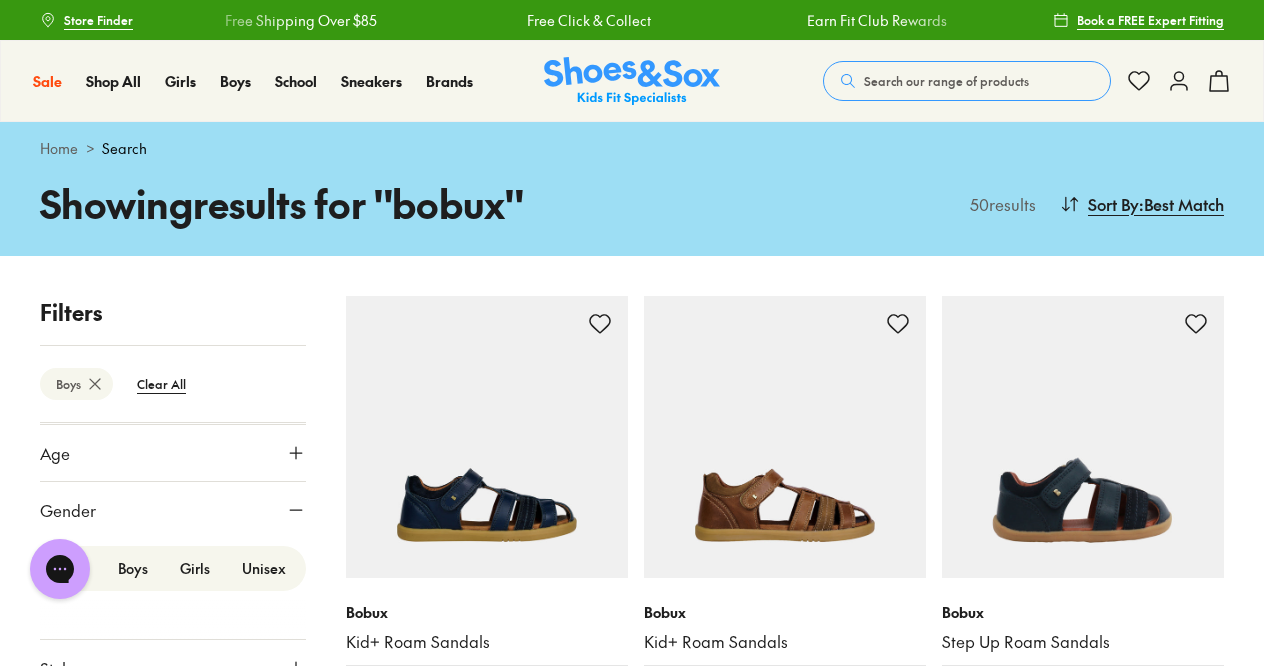 scroll, scrollTop: 61, scrollLeft: 0, axis: vertical 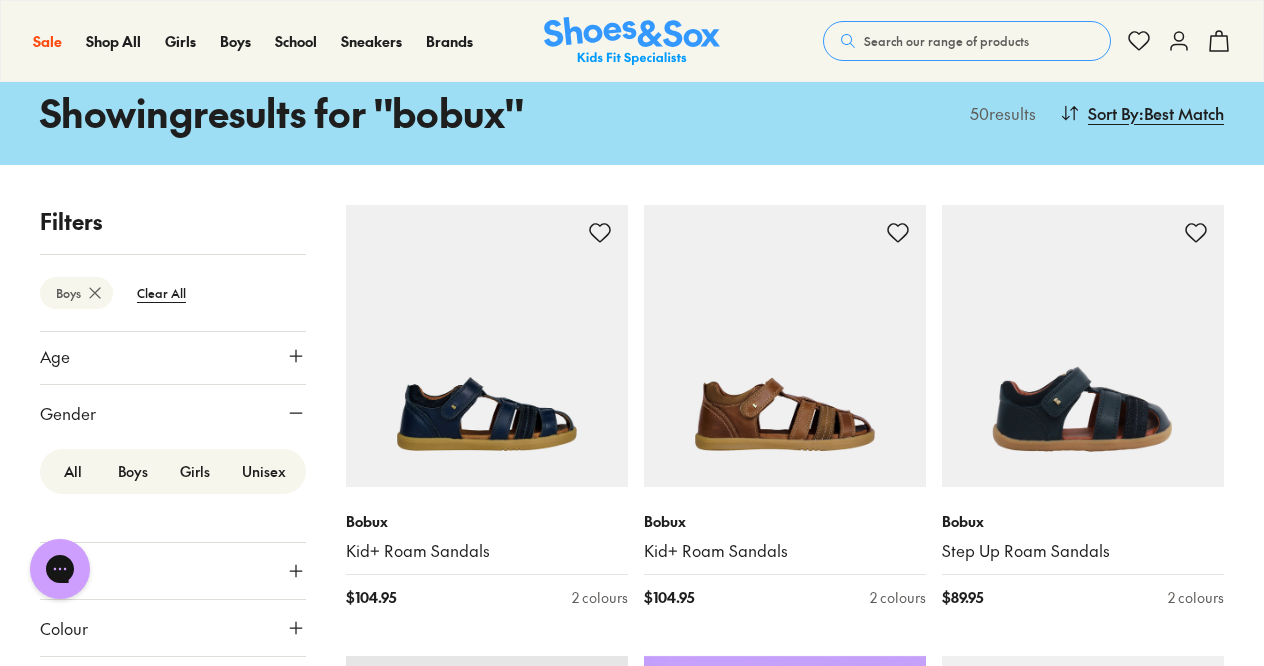 click 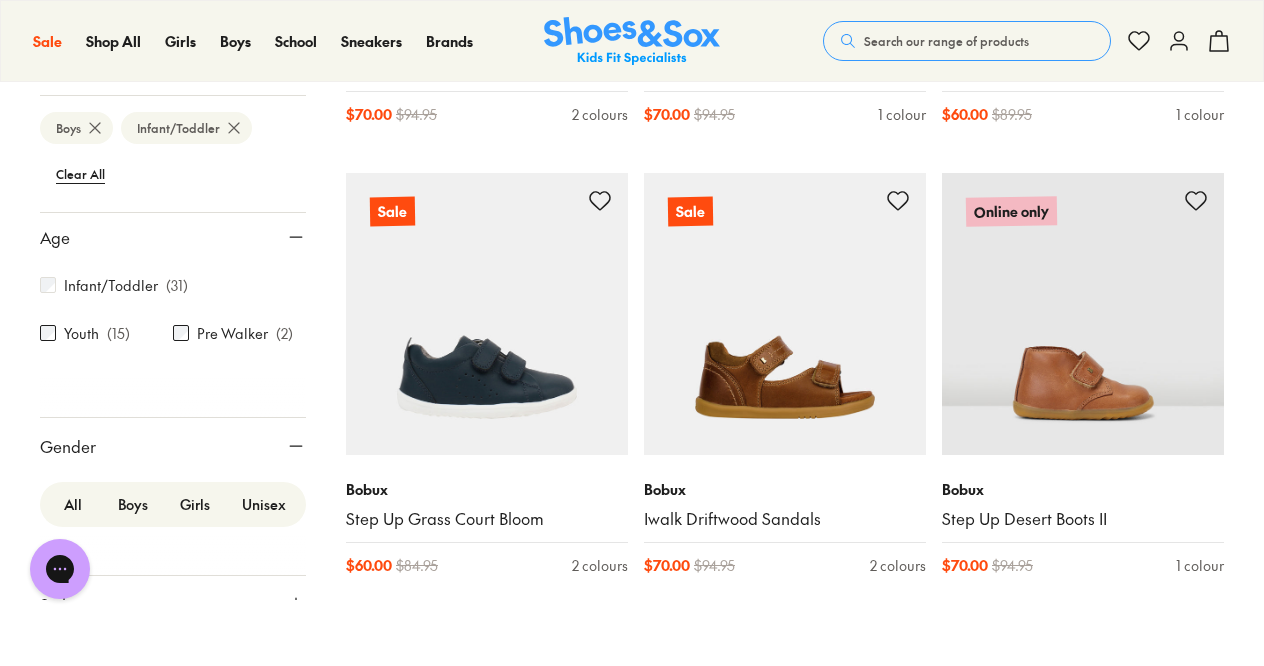 scroll, scrollTop: 4626, scrollLeft: 0, axis: vertical 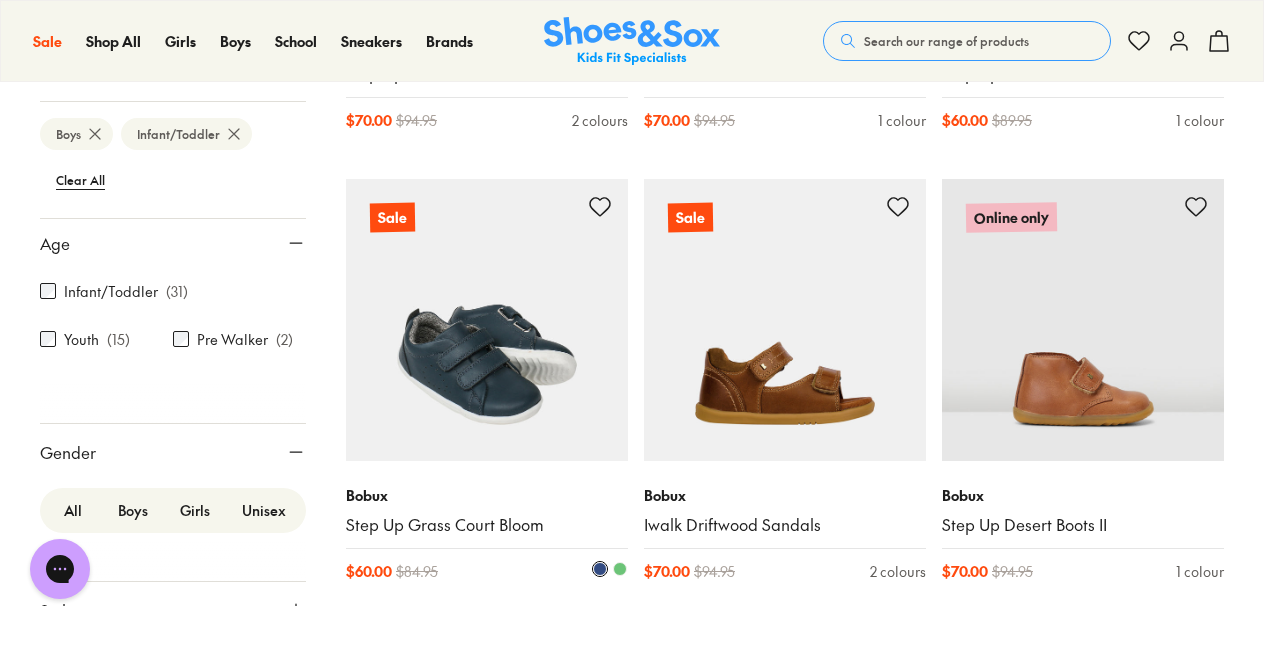 click at bounding box center [487, 320] 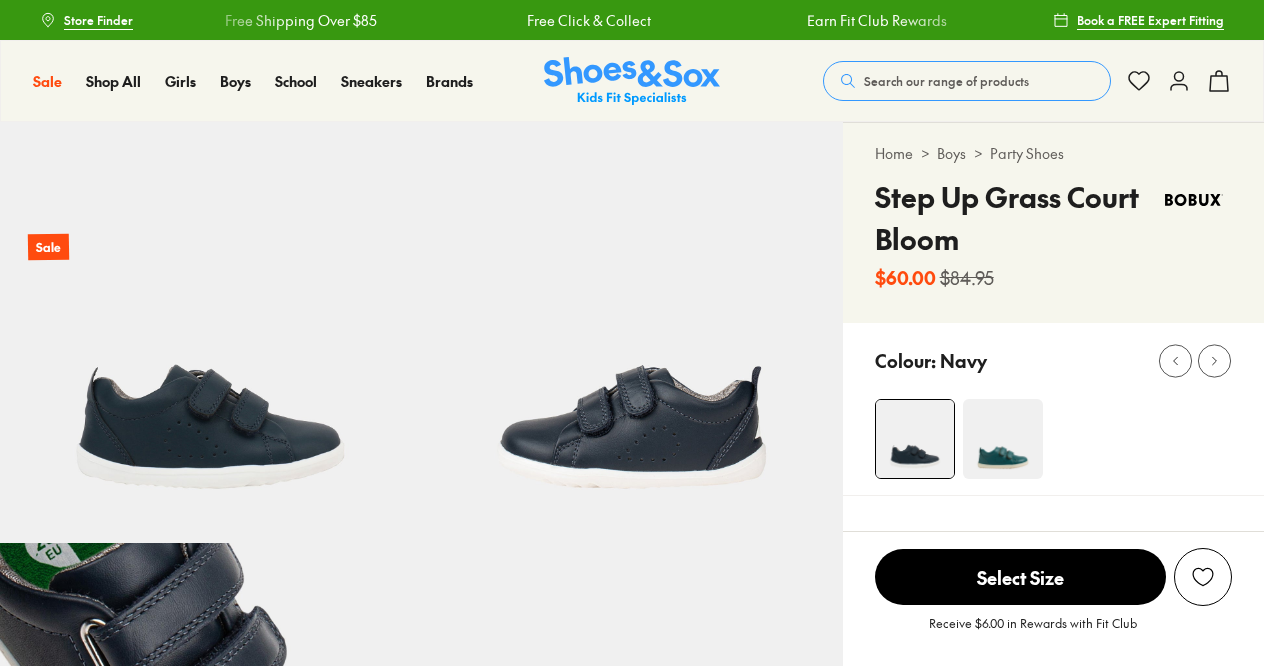 scroll, scrollTop: 0, scrollLeft: 0, axis: both 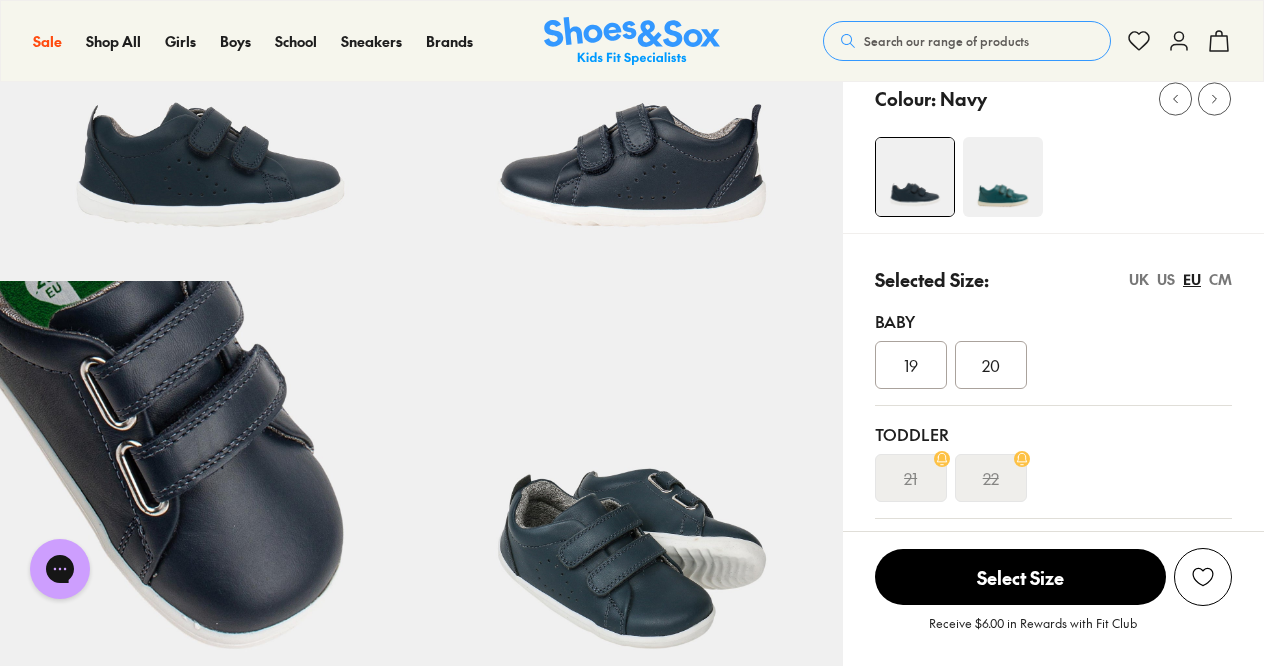 click on "20" at bounding box center (991, 365) 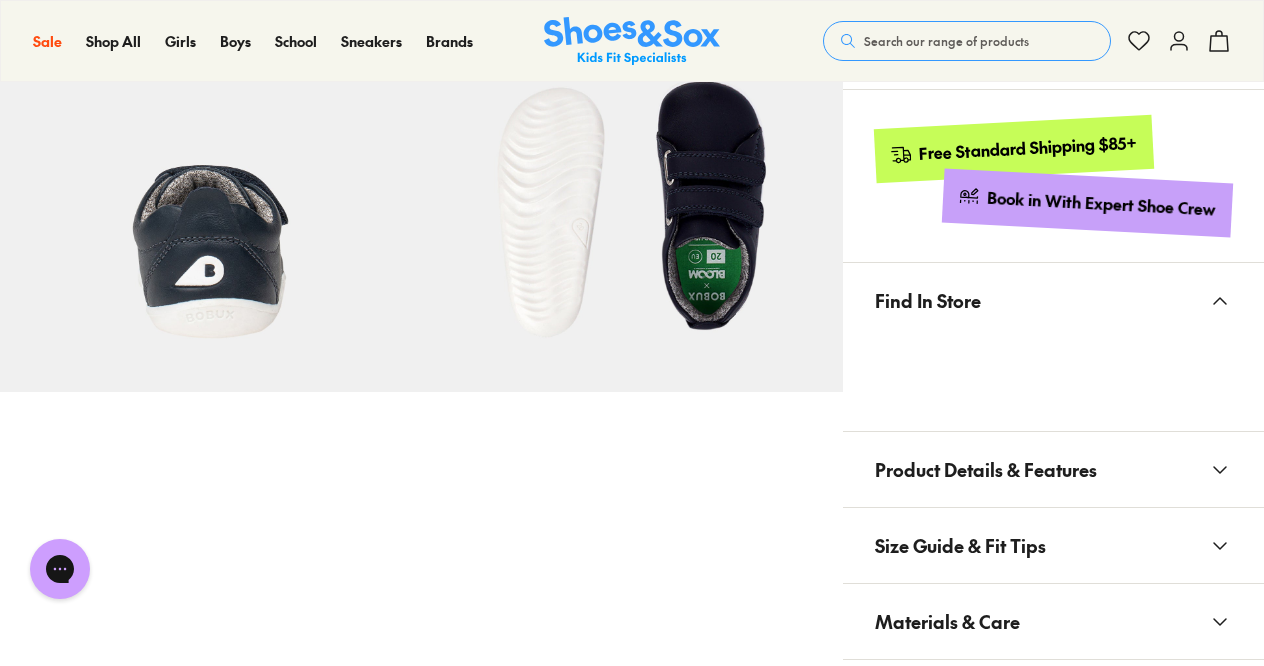 scroll, scrollTop: 993, scrollLeft: 0, axis: vertical 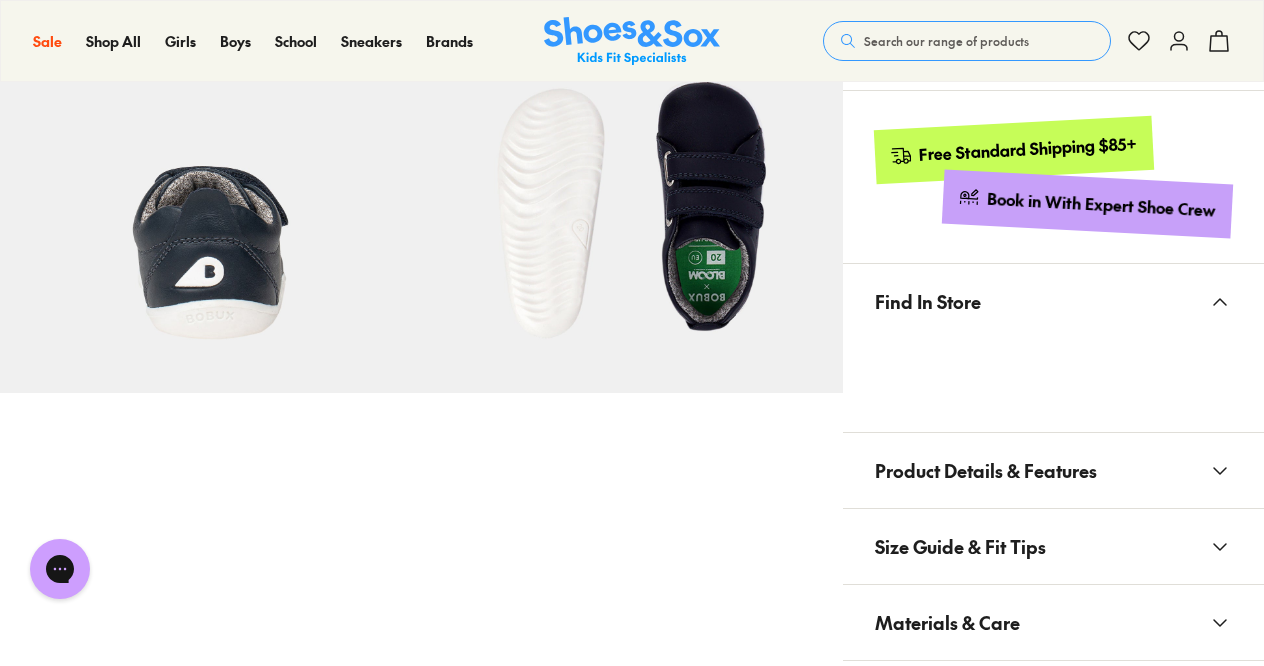 click on "Find In Store" at bounding box center (928, 301) 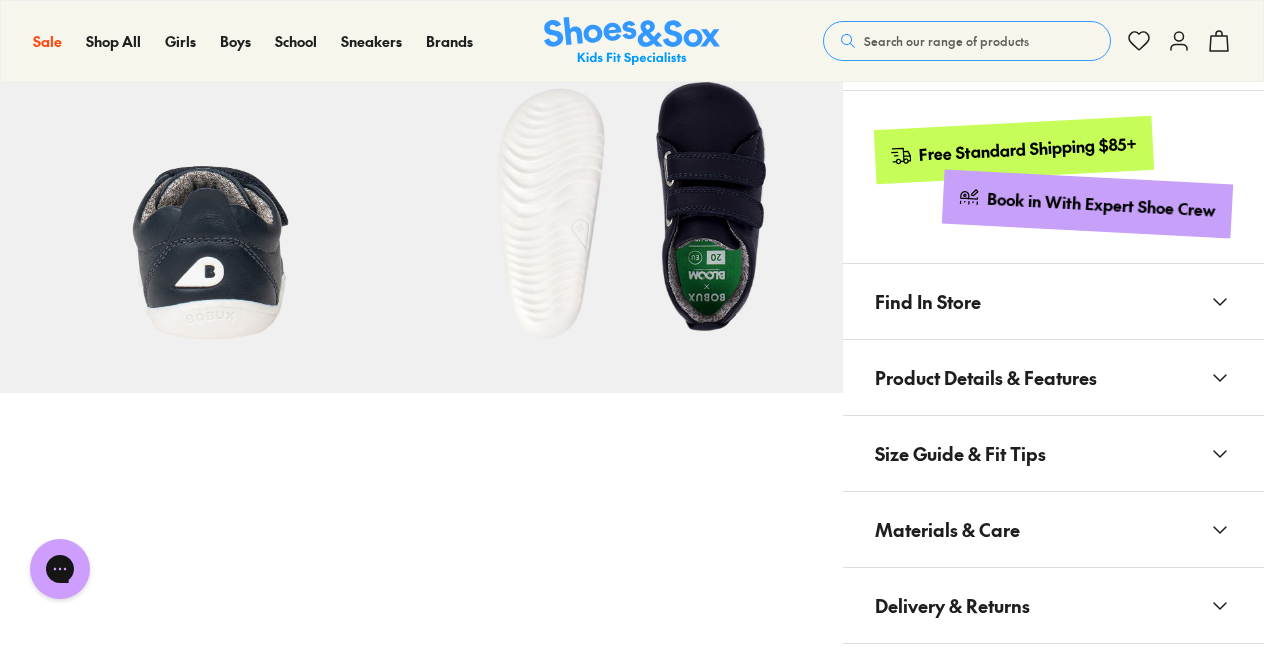 click on "Find In Store" at bounding box center [928, 301] 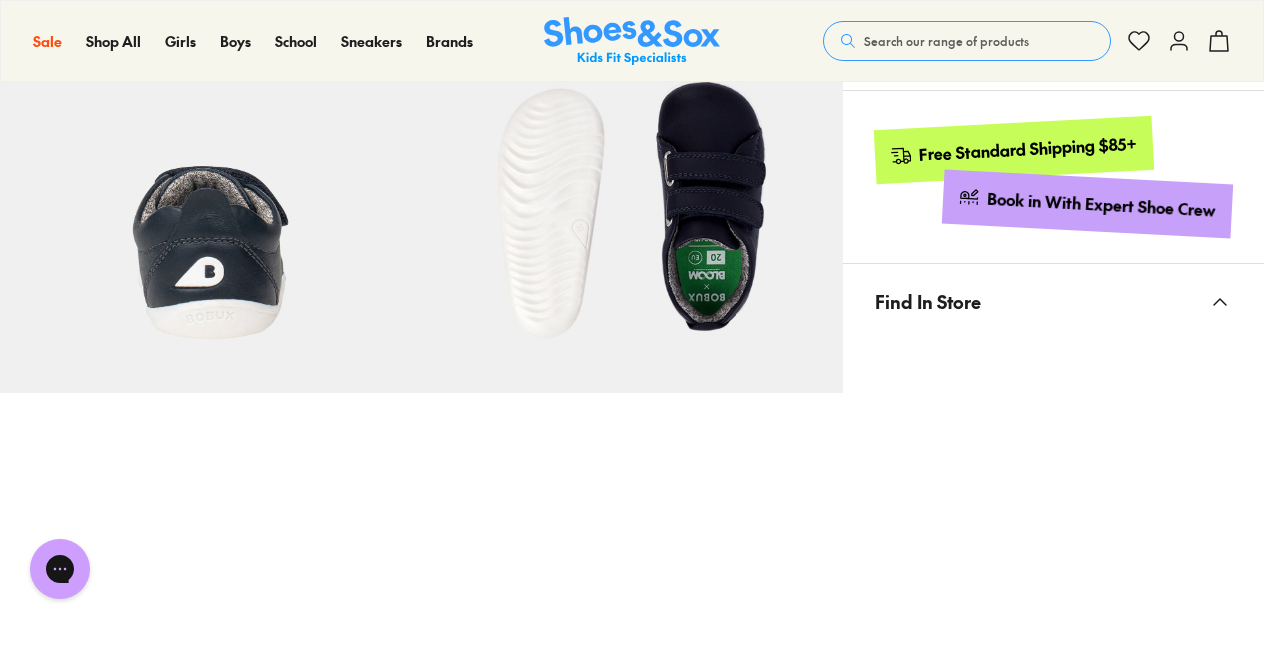 click on "Pinch & Zoom  (100%)" at bounding box center (421, 284) 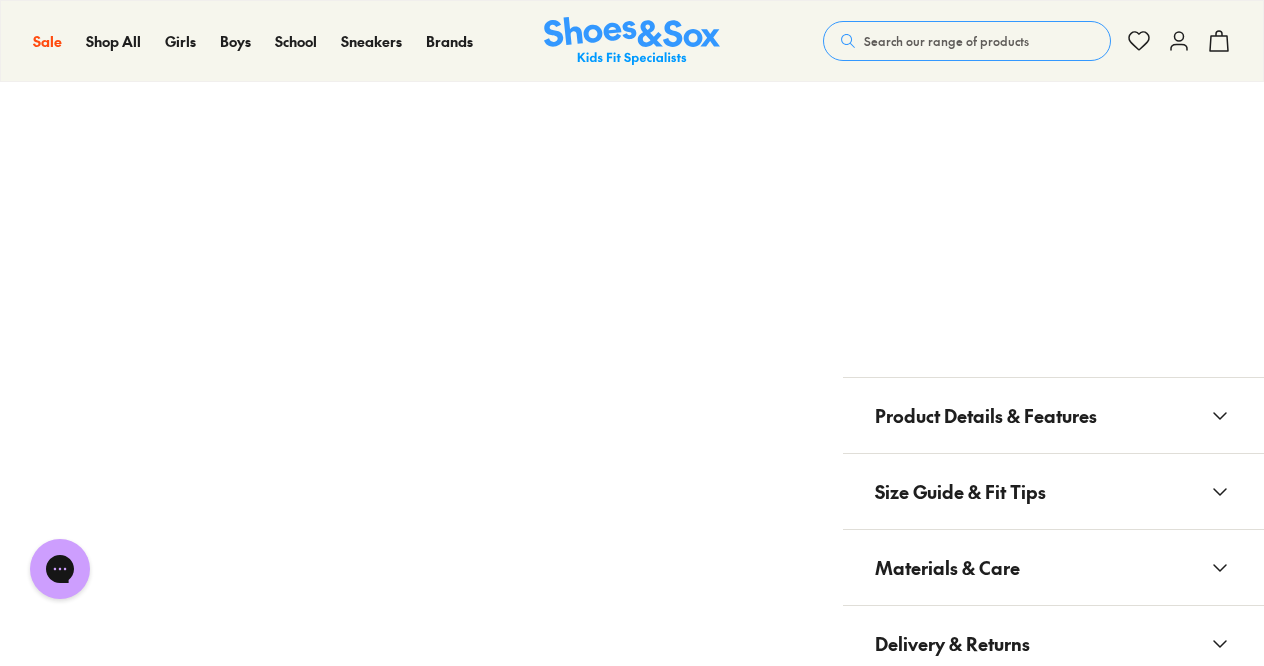 scroll, scrollTop: 1472, scrollLeft: 0, axis: vertical 